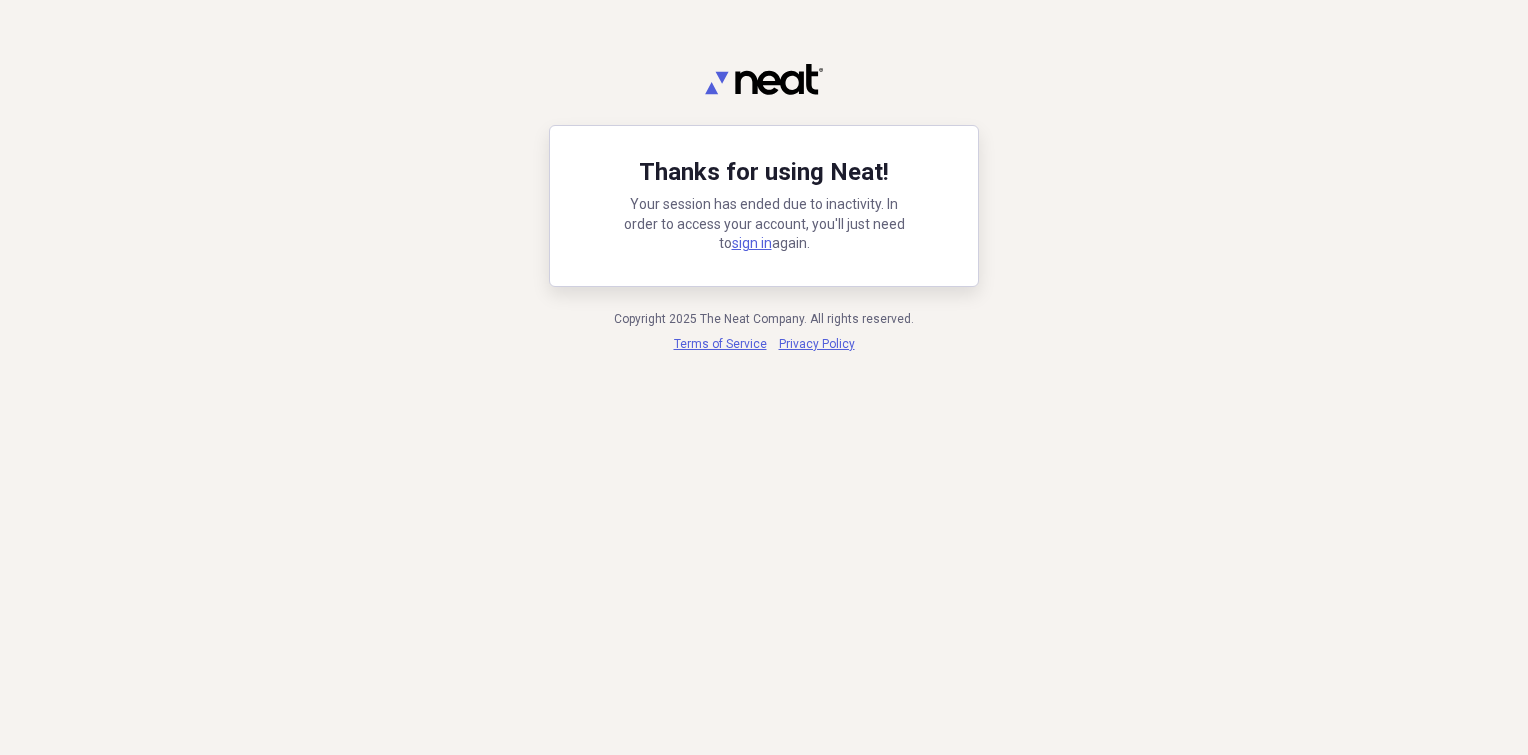 scroll, scrollTop: 0, scrollLeft: 0, axis: both 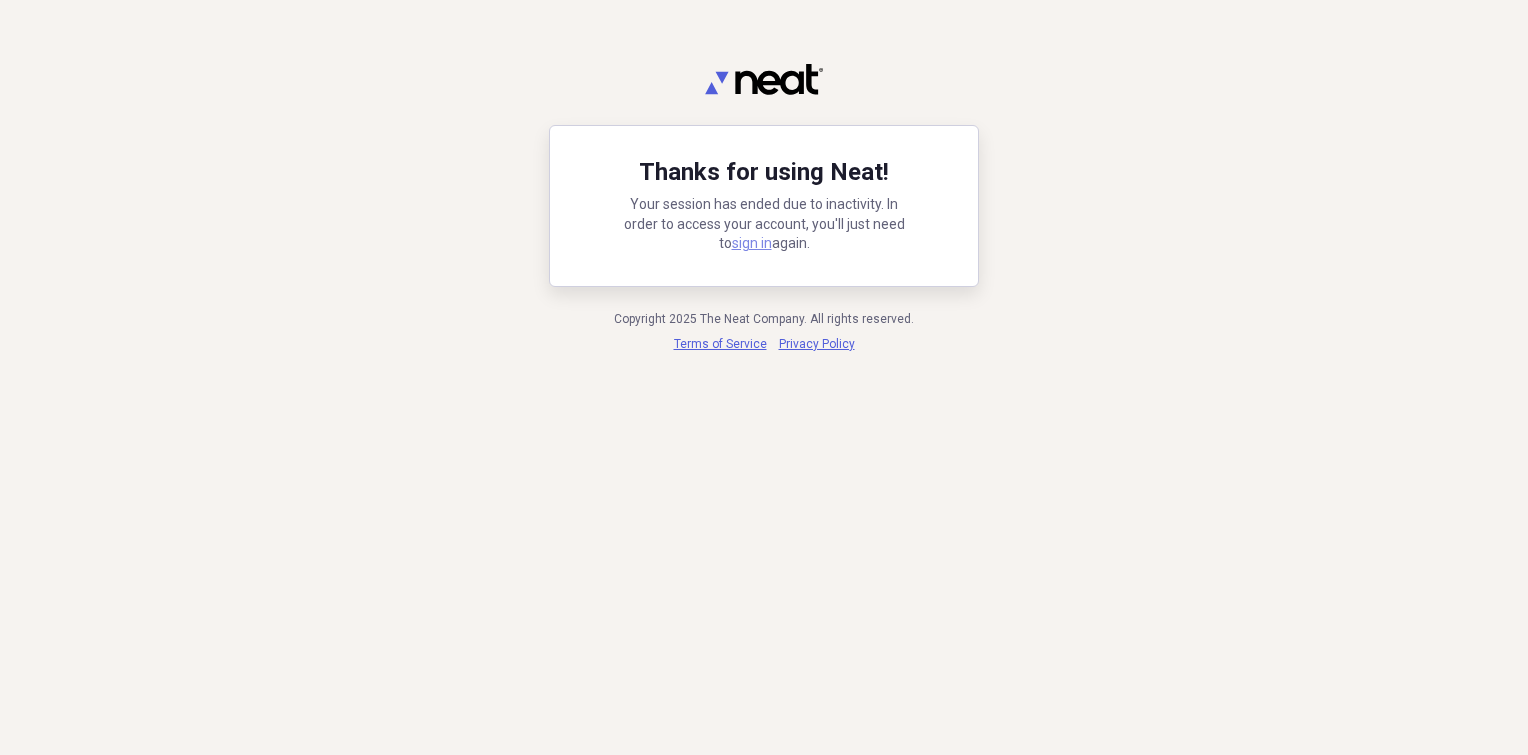 click on "sign in" at bounding box center [752, 243] 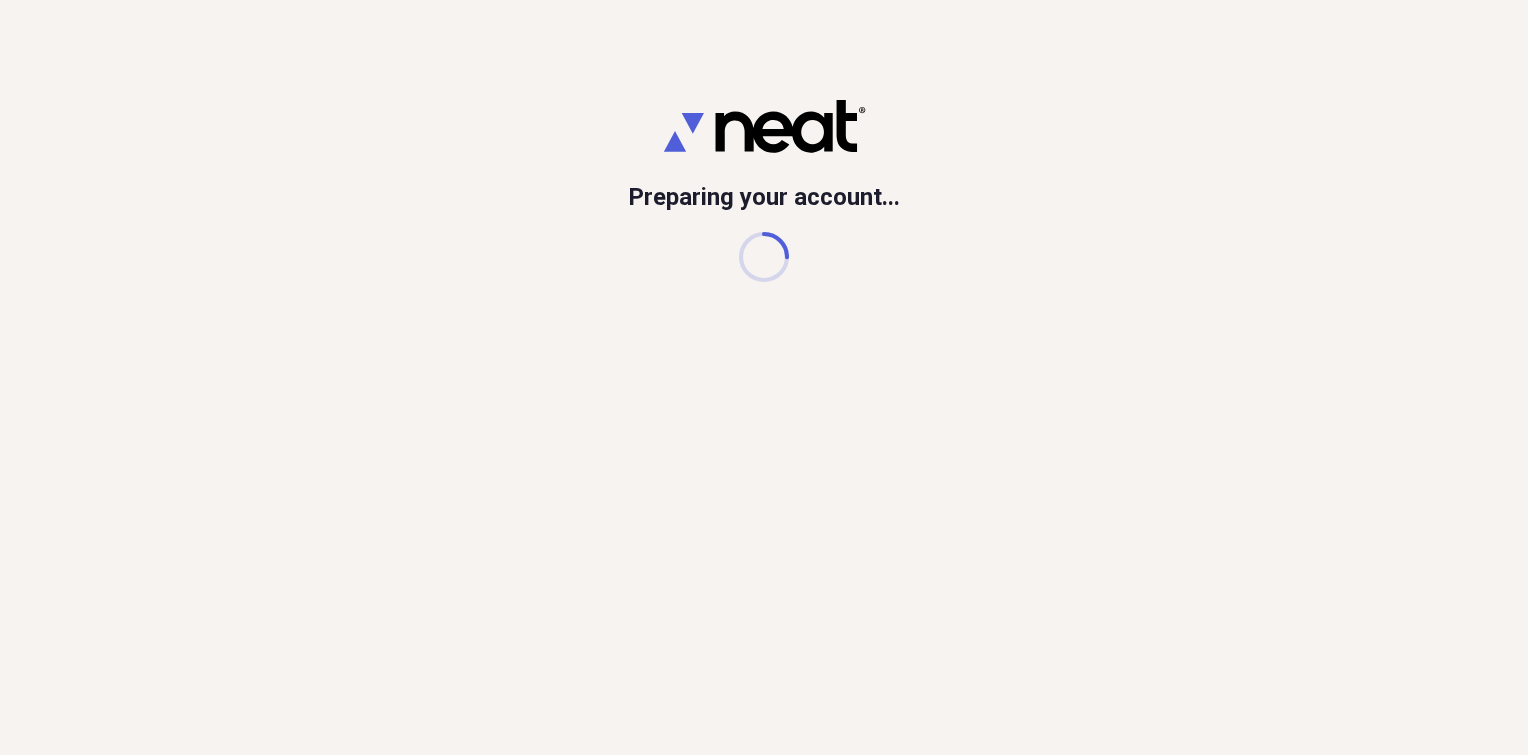 scroll, scrollTop: 0, scrollLeft: 0, axis: both 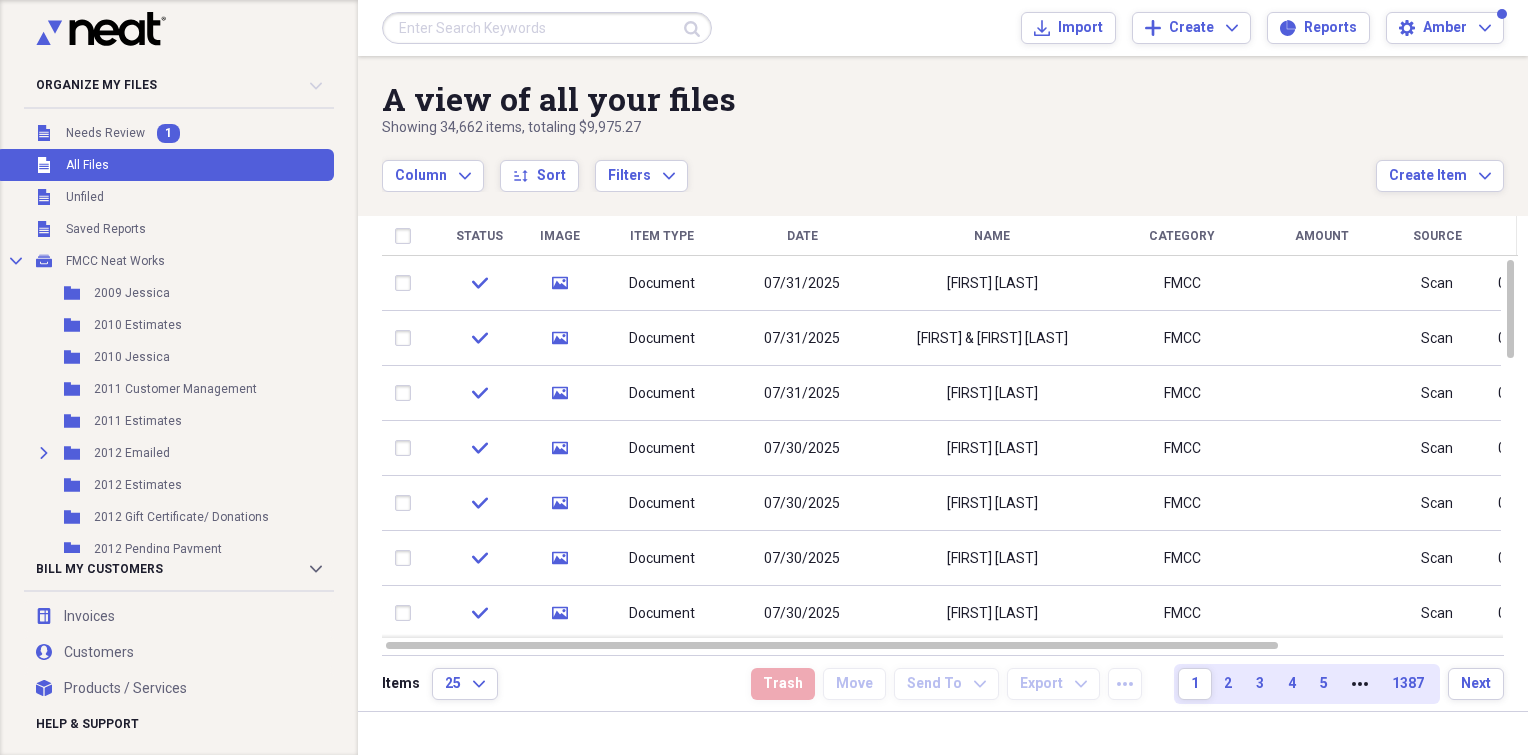 click at bounding box center (547, 28) 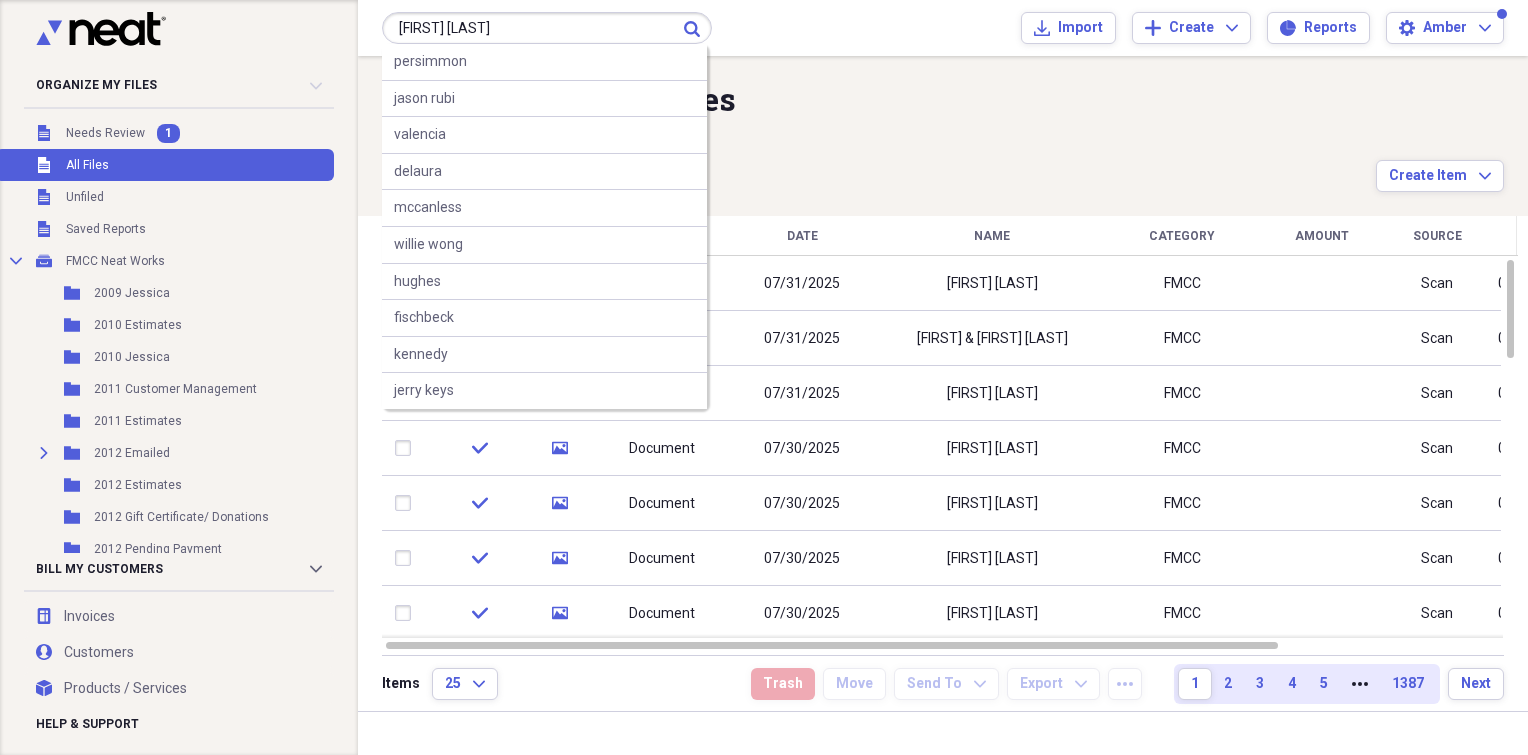 type on "[FIRST] [LAST]" 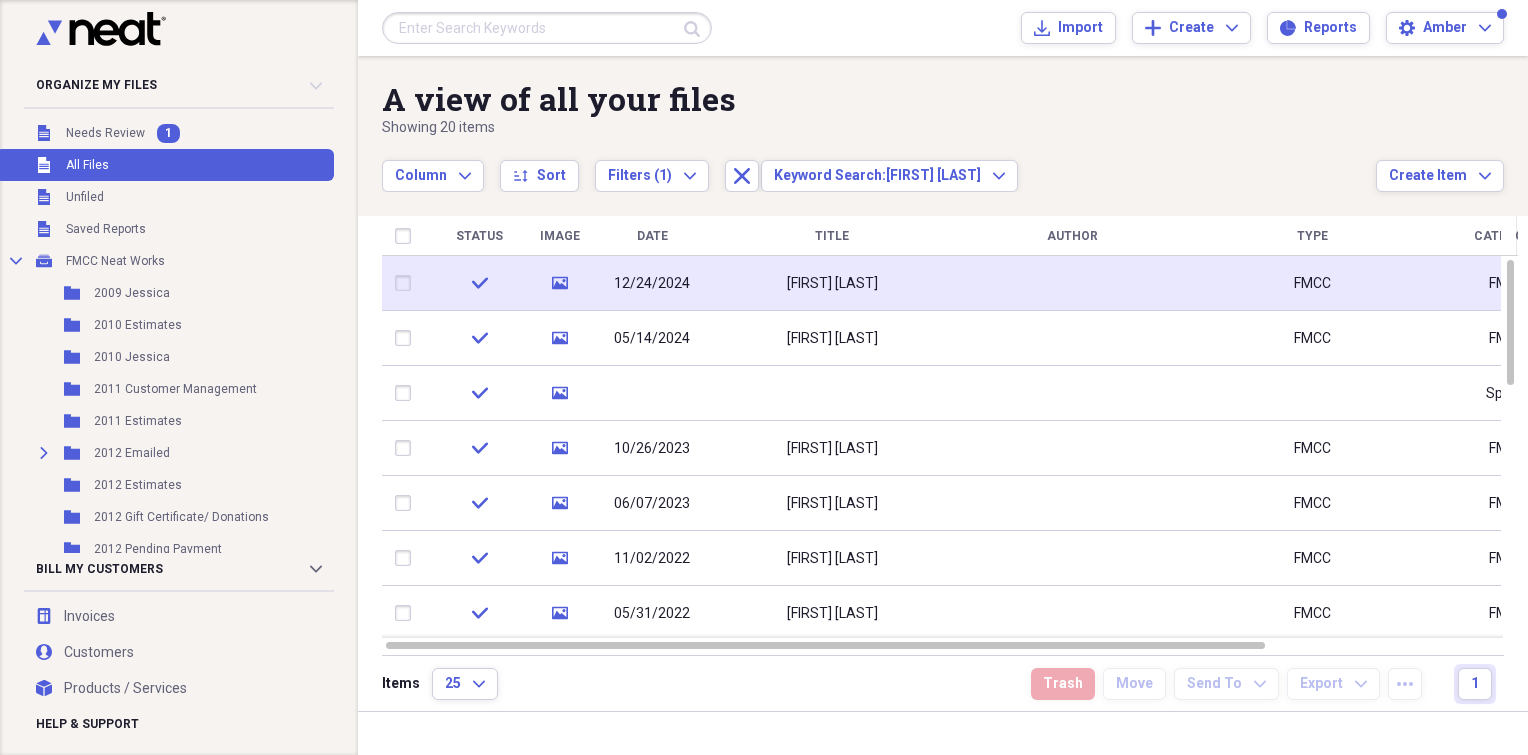 click on "[FIRST] [LAST]" at bounding box center [832, 283] 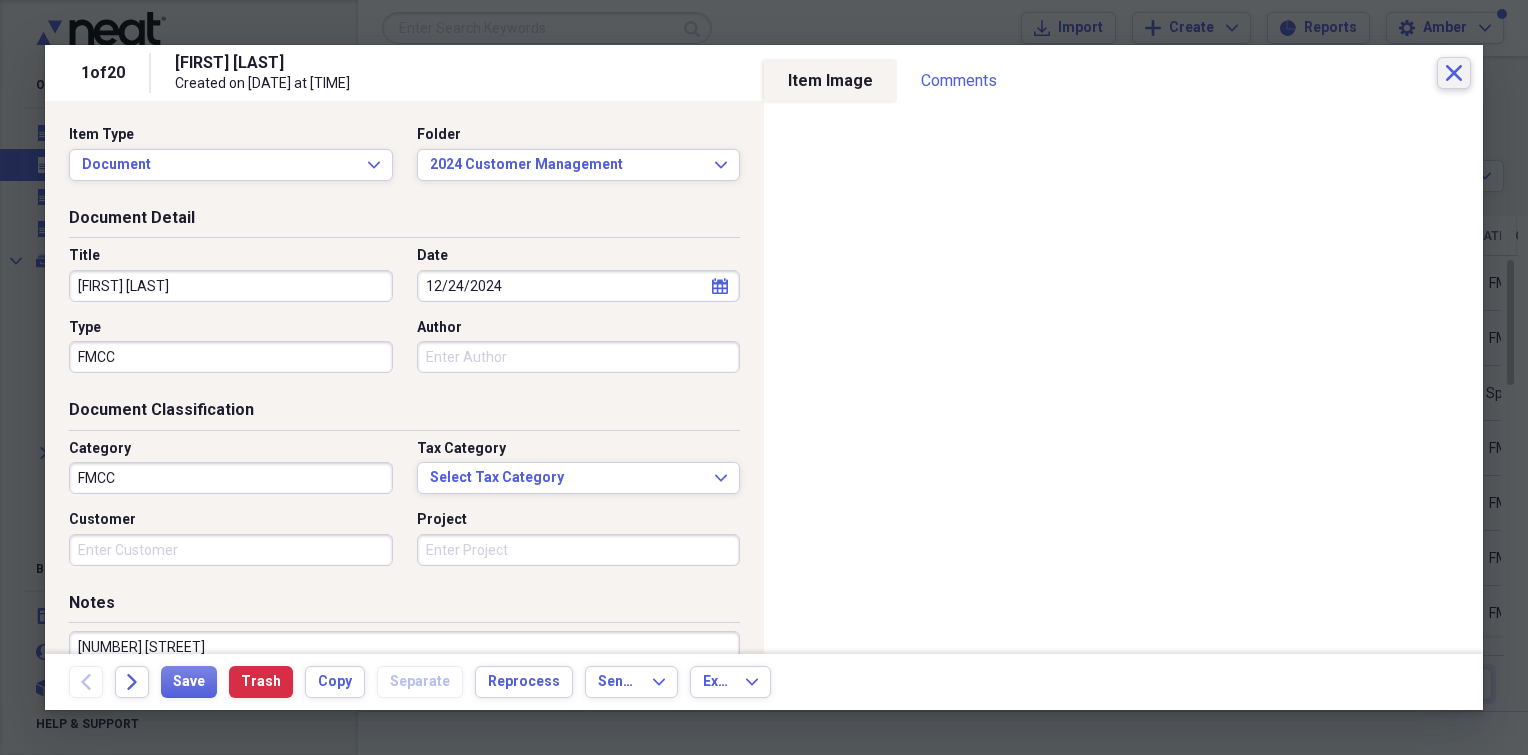 click on "Close" at bounding box center [1454, 73] 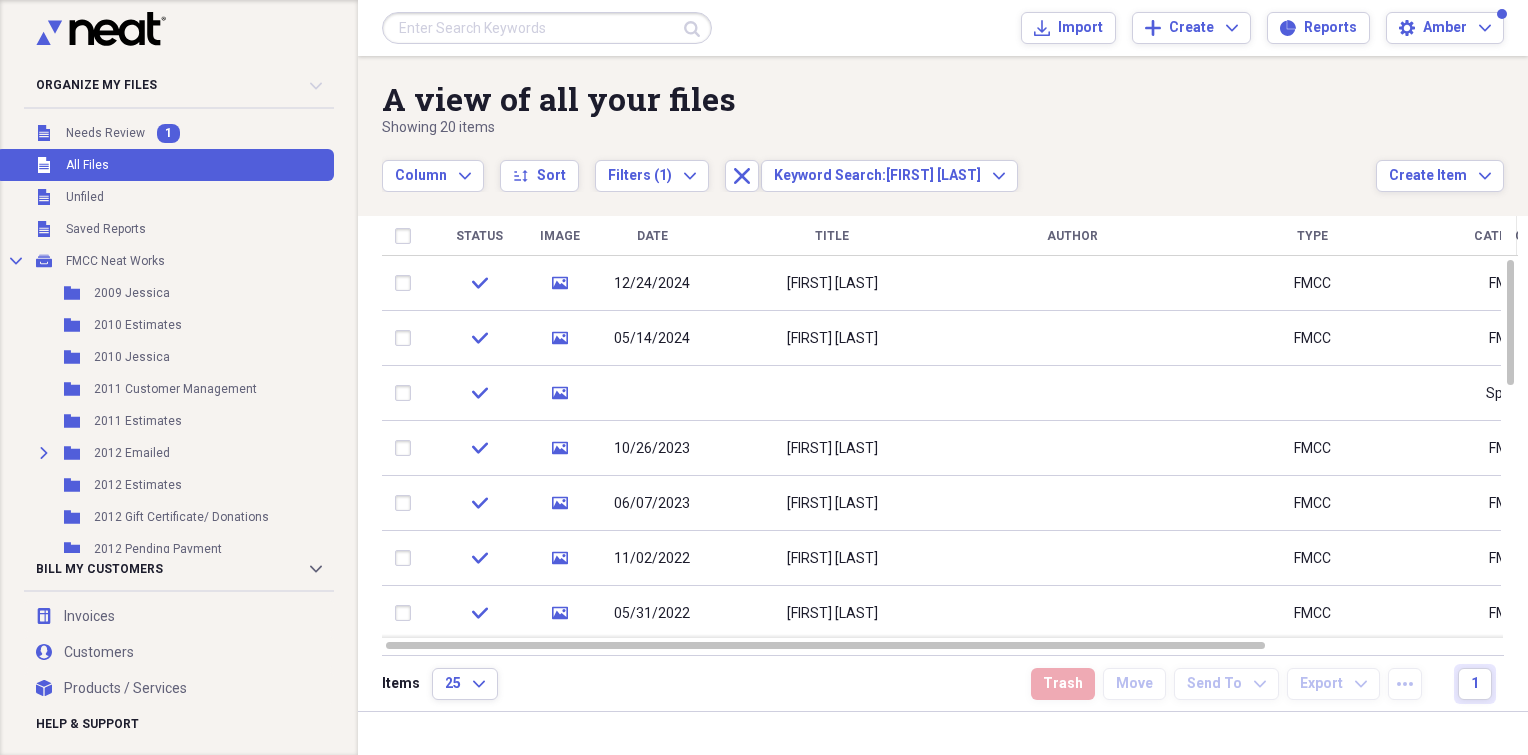 click at bounding box center [547, 28] 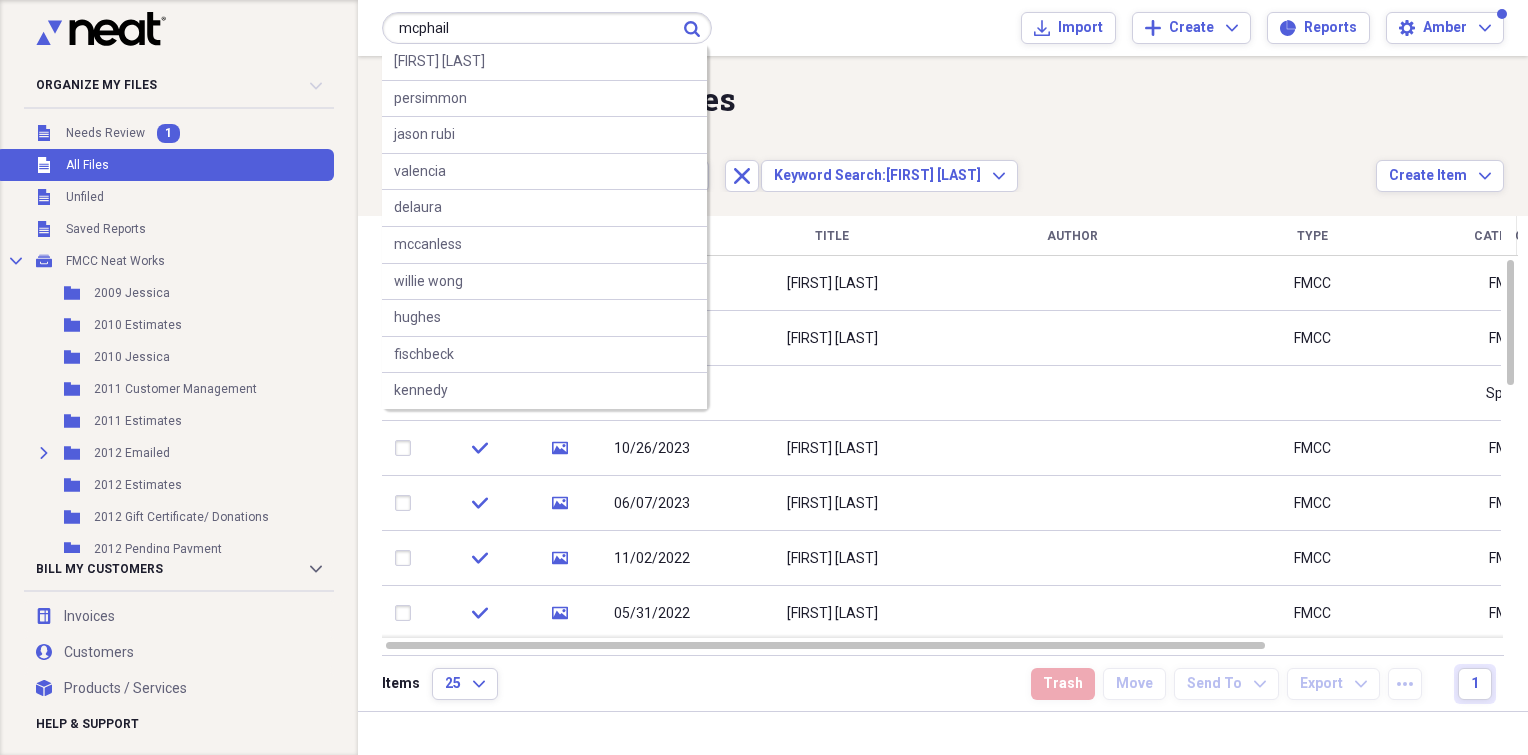 type on "mcphail" 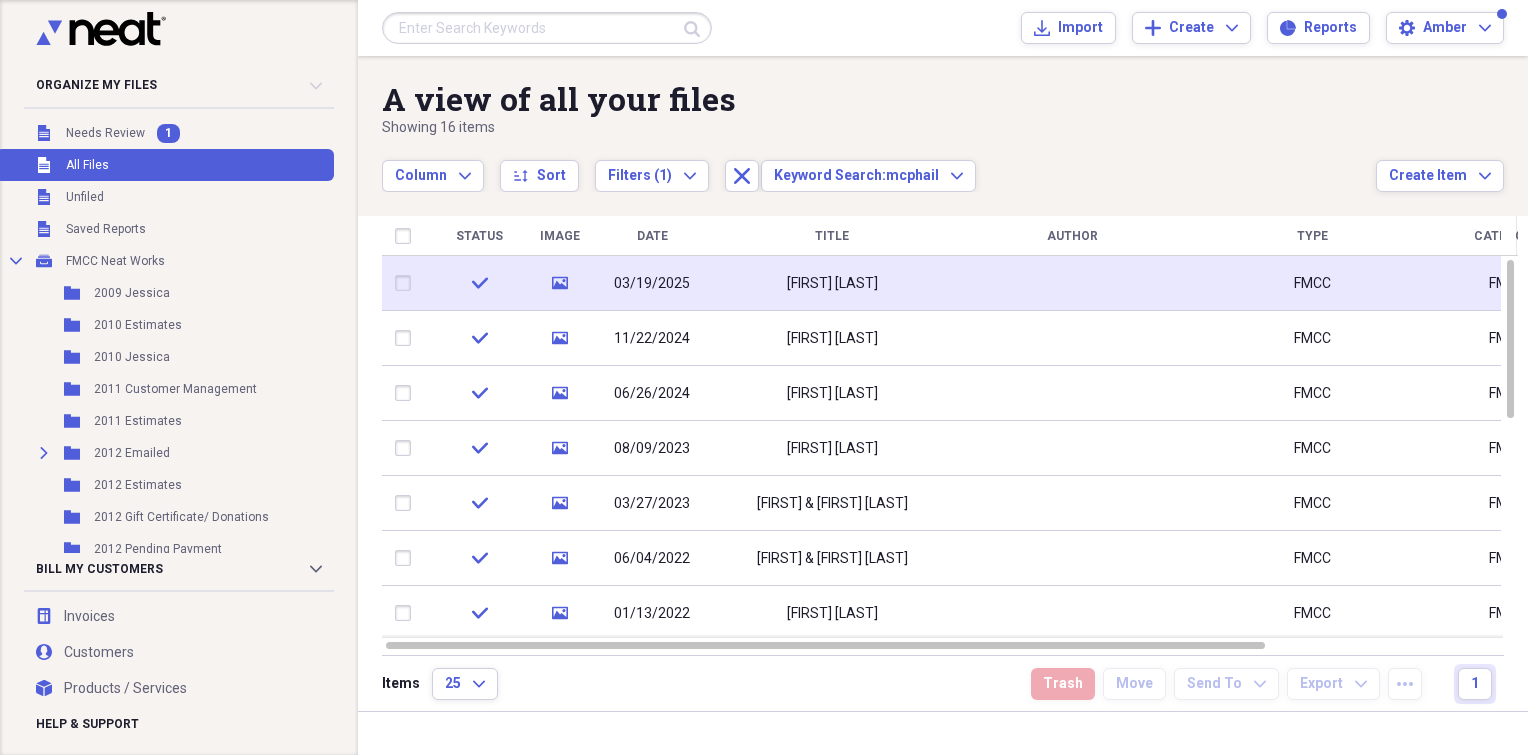 click on "03/19/2025" at bounding box center [652, 283] 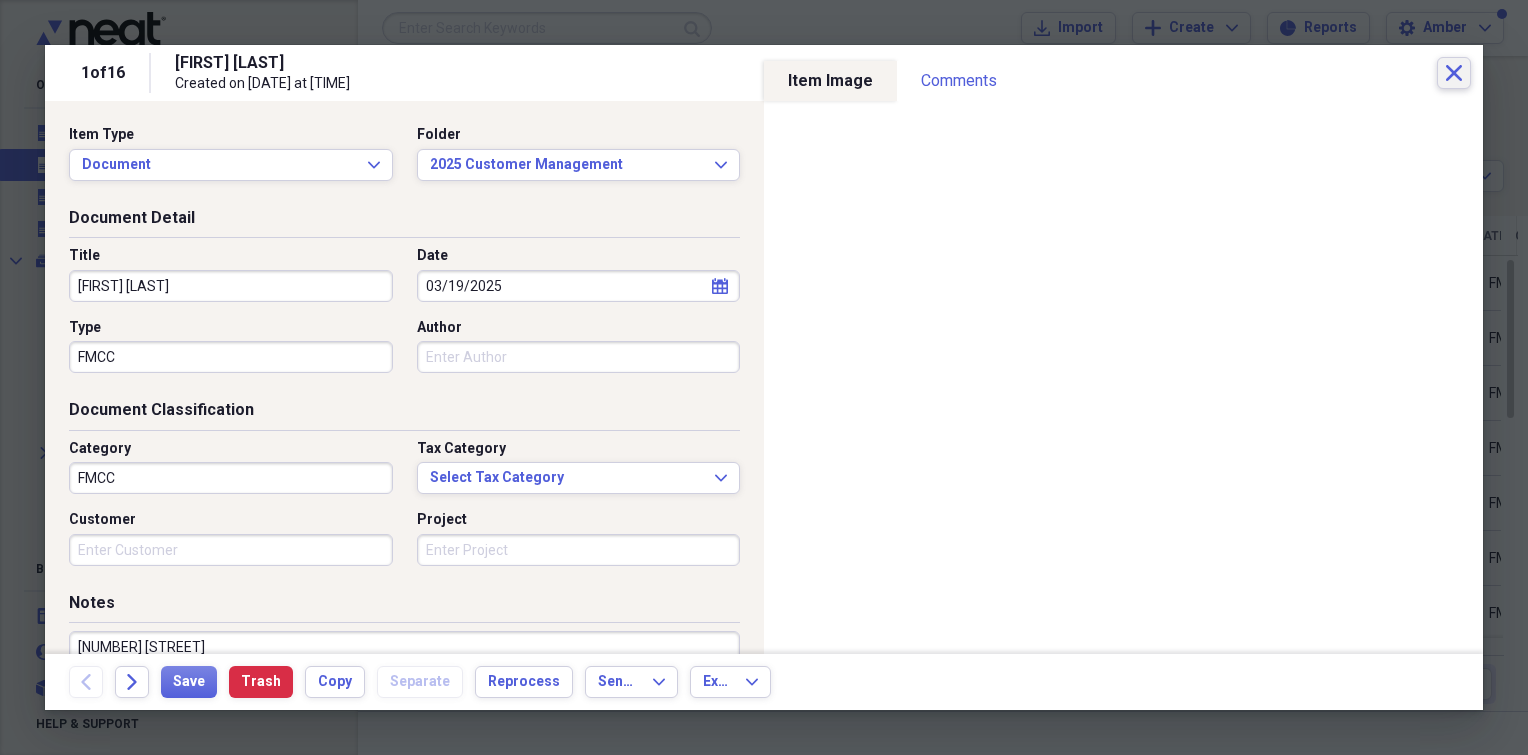 click on "Close" 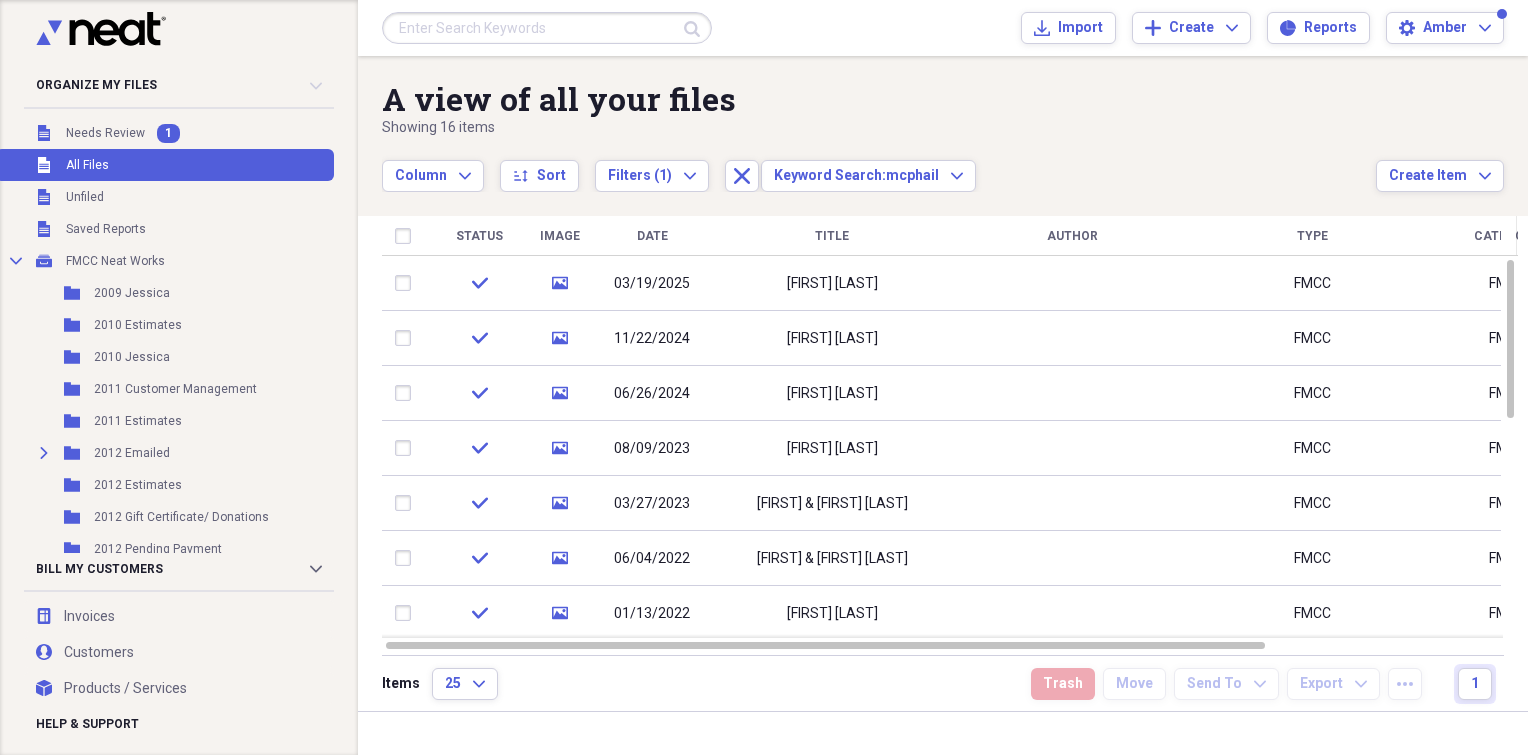 click at bounding box center [547, 28] 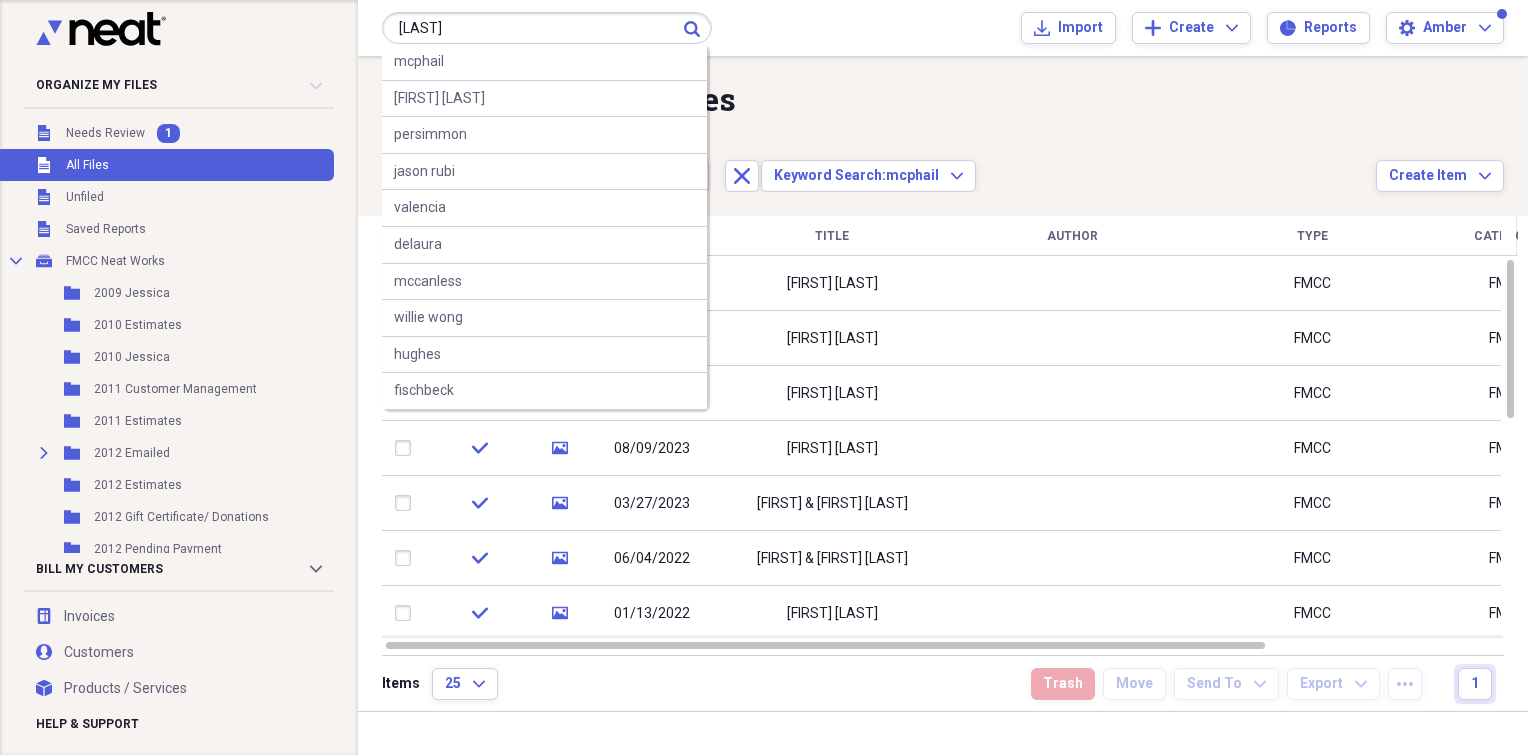 type on "[LAST]" 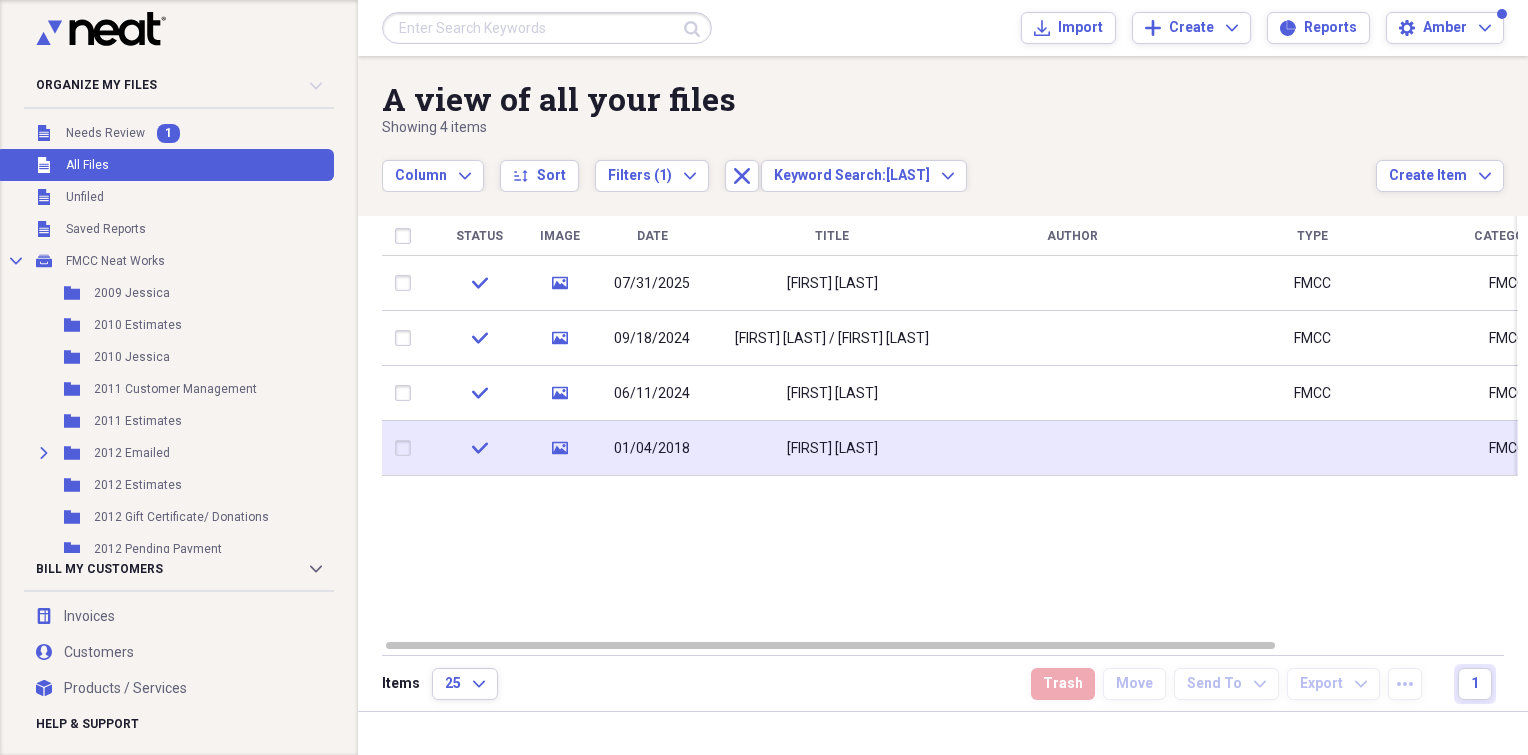 click at bounding box center (1072, 448) 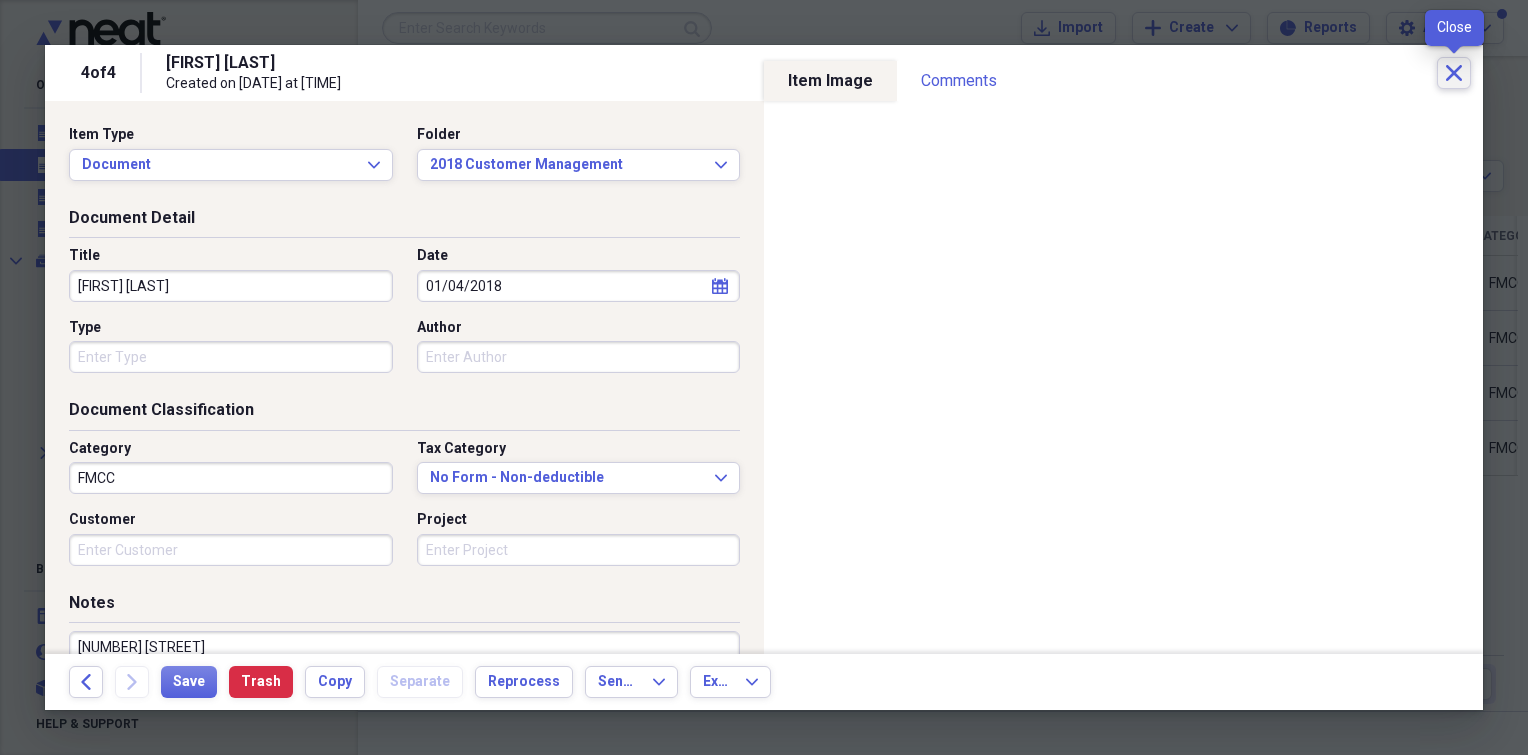 click on "Close" at bounding box center (1454, 73) 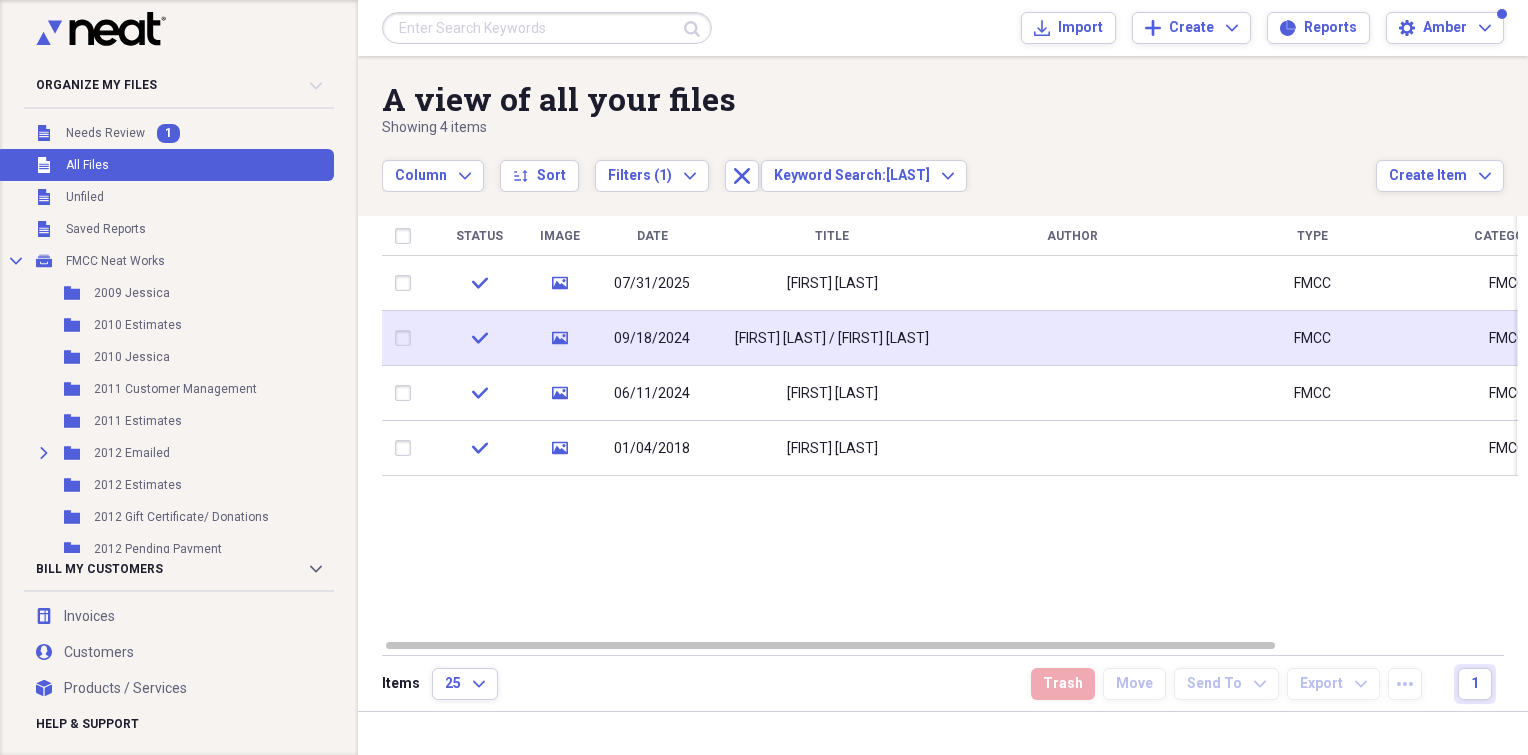 click on "[FIRST] [LAST] / [FIRST] [LAST]" at bounding box center [832, 338] 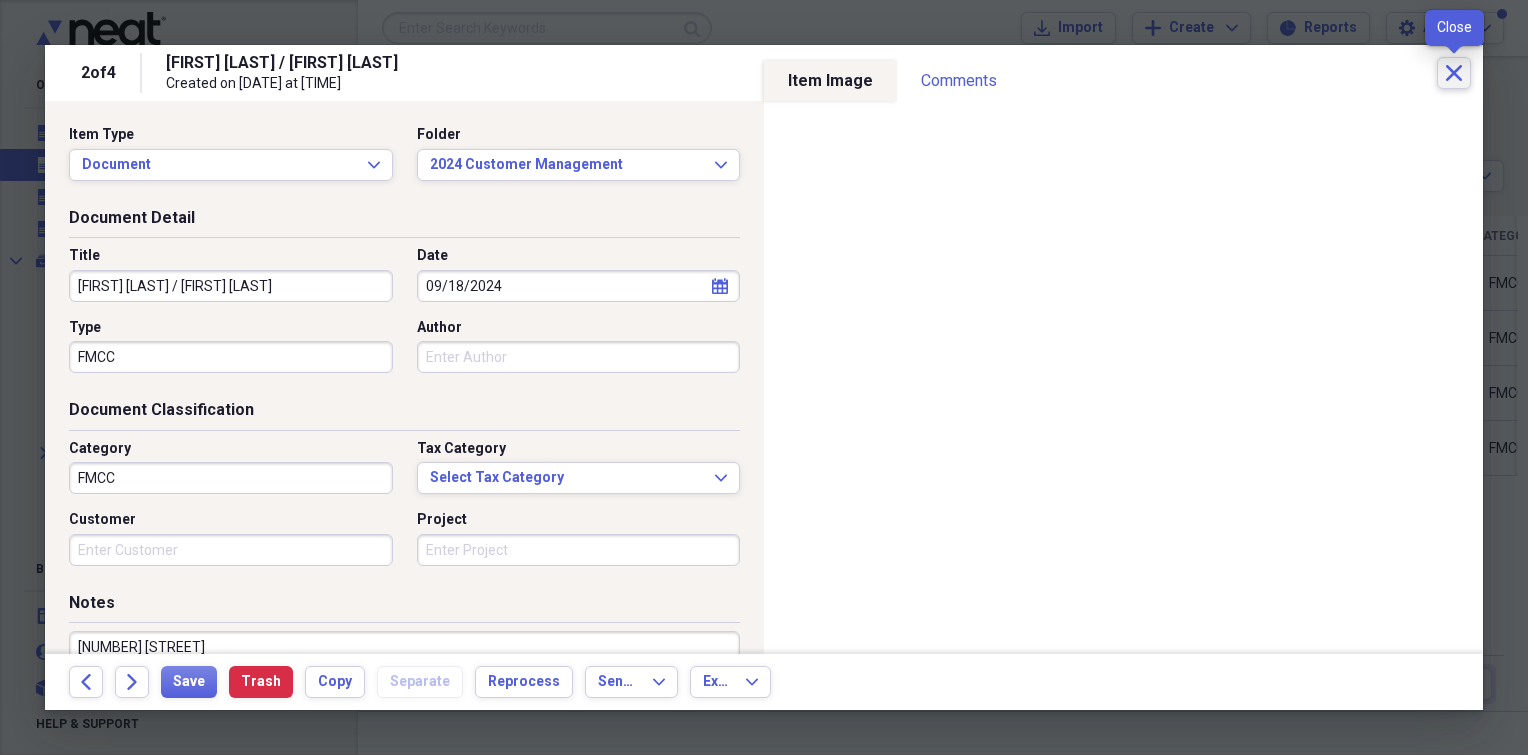 click on "Close" at bounding box center (1454, 73) 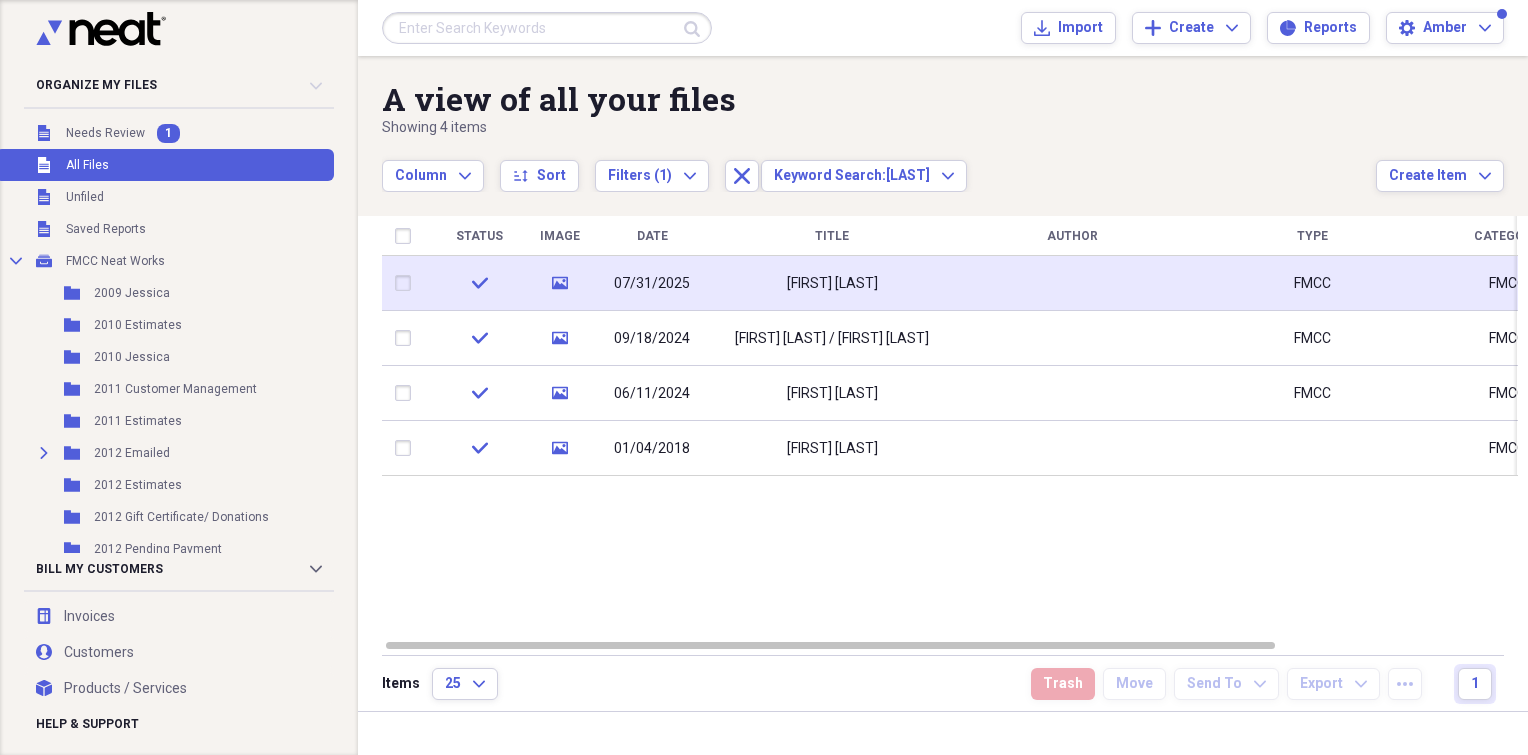 click on "[FIRST] [LAST]" at bounding box center (832, 283) 